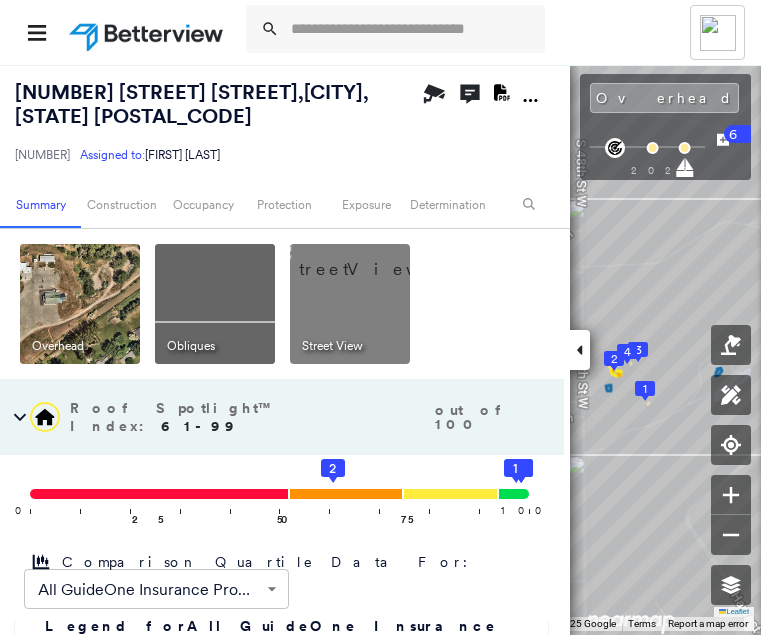 scroll, scrollTop: 0, scrollLeft: 0, axis: both 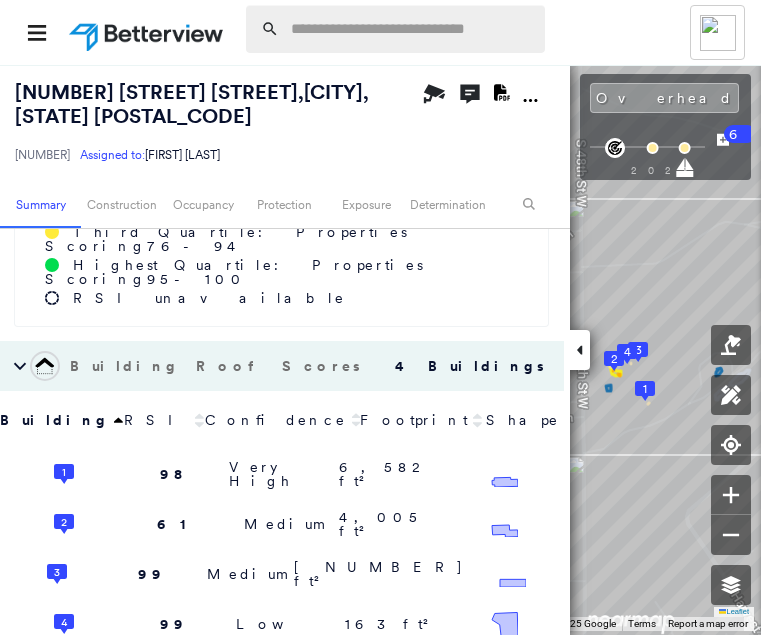 click at bounding box center (412, 29) 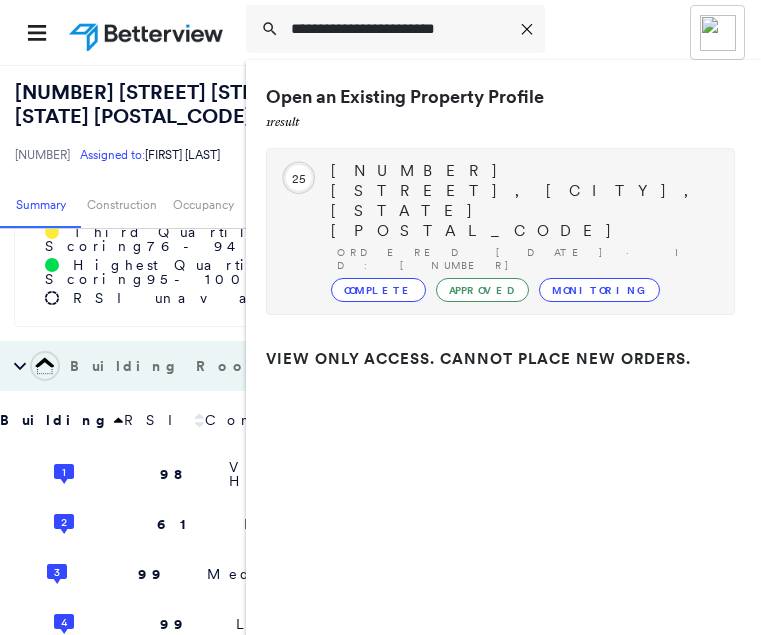 type on "**********" 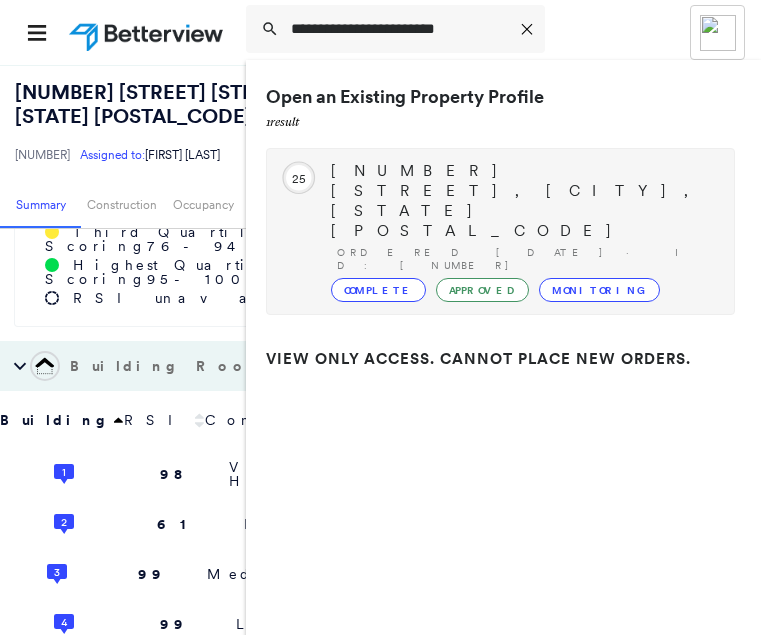 click on "[NUMBER] [STREET], [CITY], [STATE] [POSTAL_CODE] Ordered [DATE] · ID: [NUMBER] Complete Approved Monitoring" at bounding box center [522, 231] 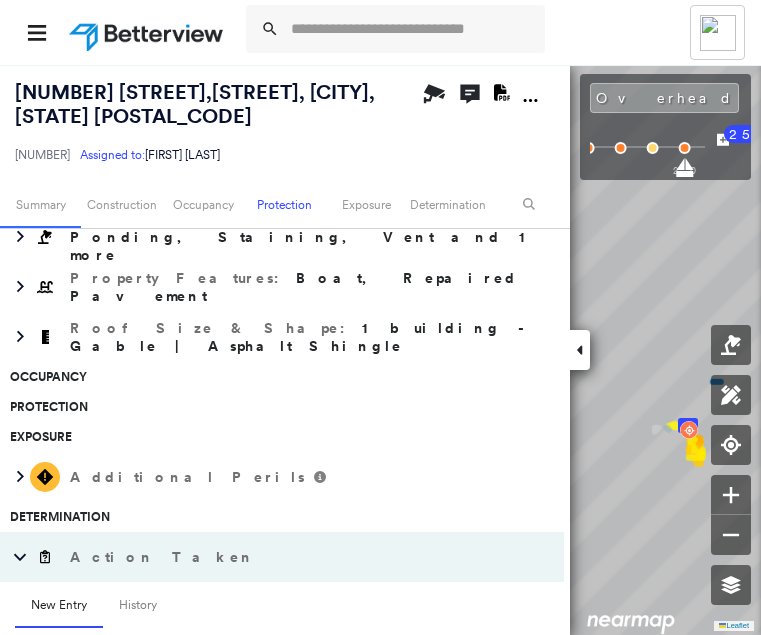 scroll, scrollTop: 499, scrollLeft: 0, axis: vertical 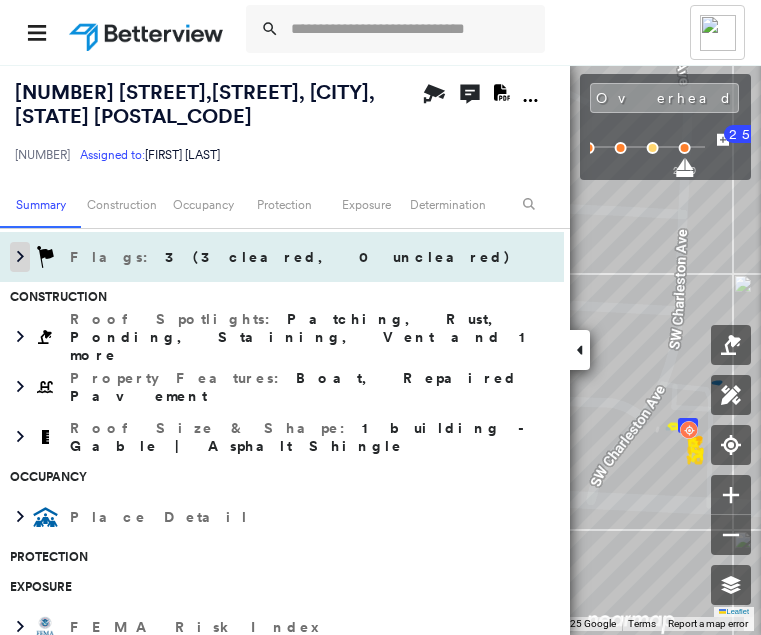 click at bounding box center (20, 257) 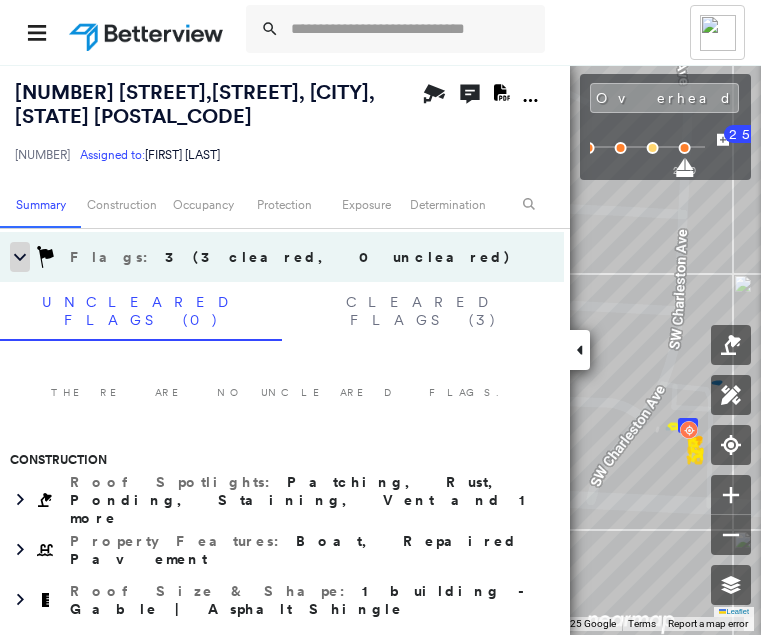 click 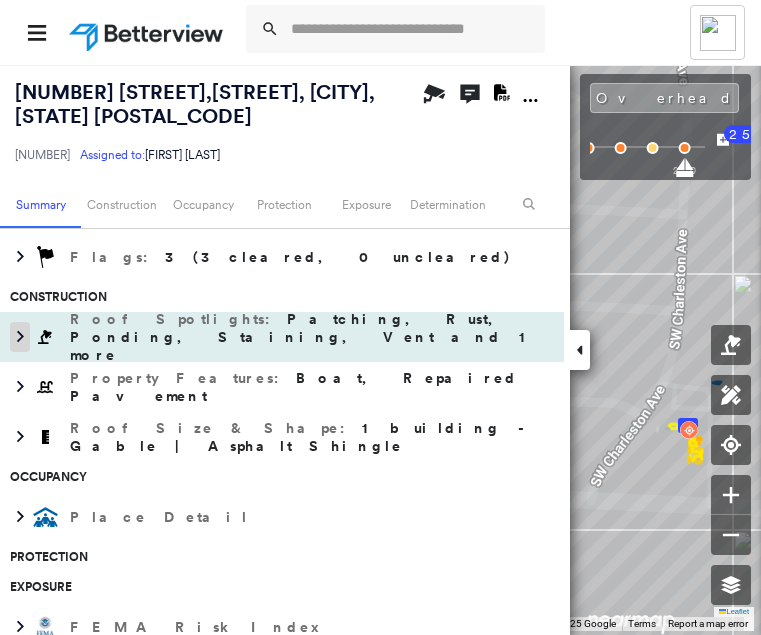 click 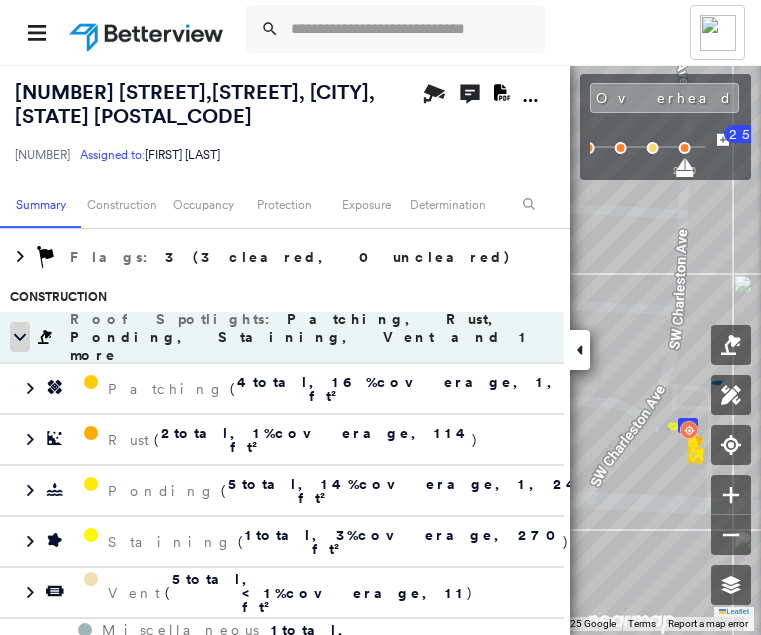 click 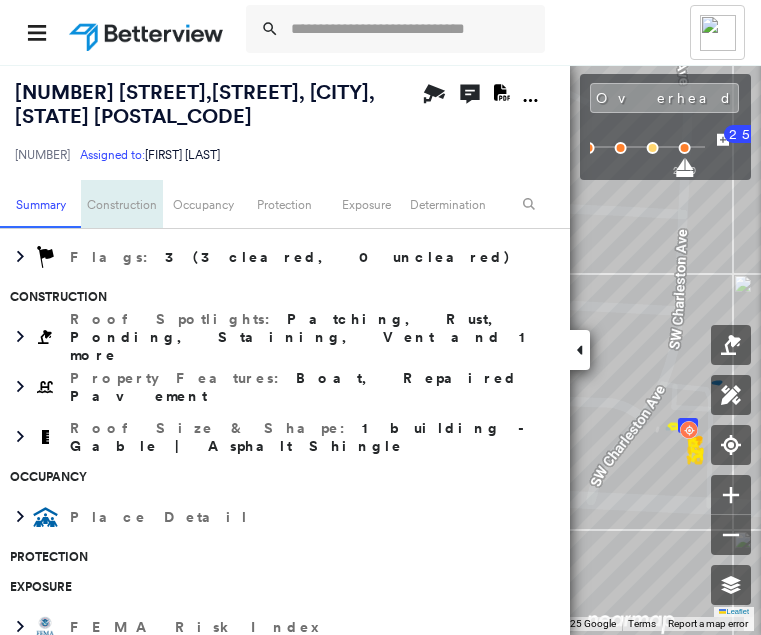 click on "Construction" at bounding box center [121, 204] 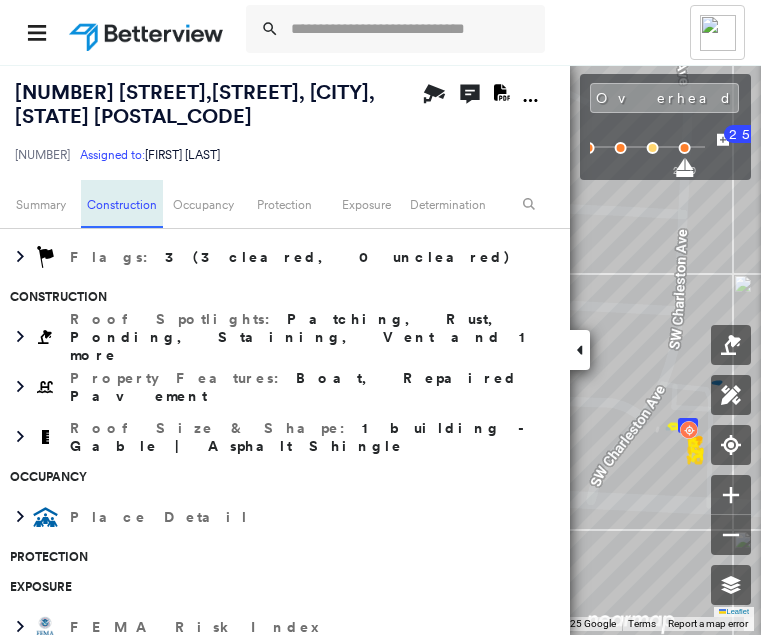 scroll, scrollTop: 581, scrollLeft: 0, axis: vertical 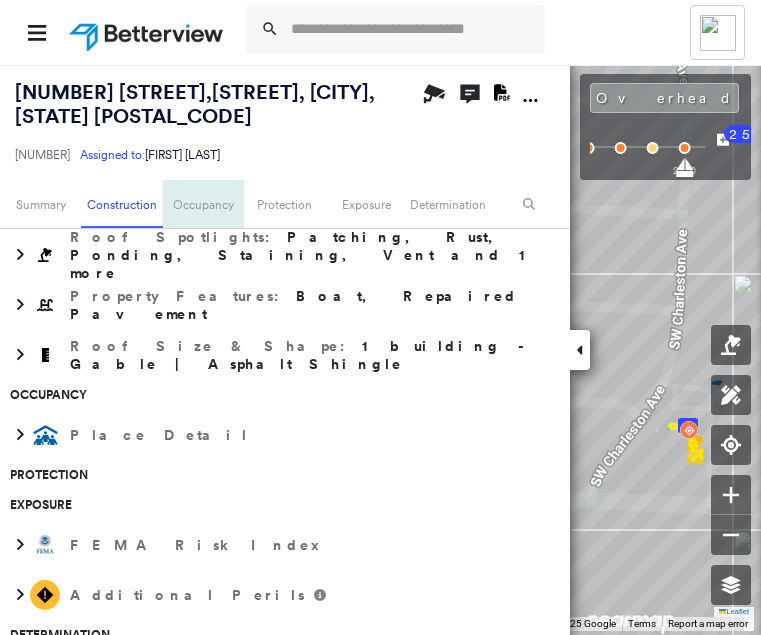 click on "Occupancy" at bounding box center (203, 204) 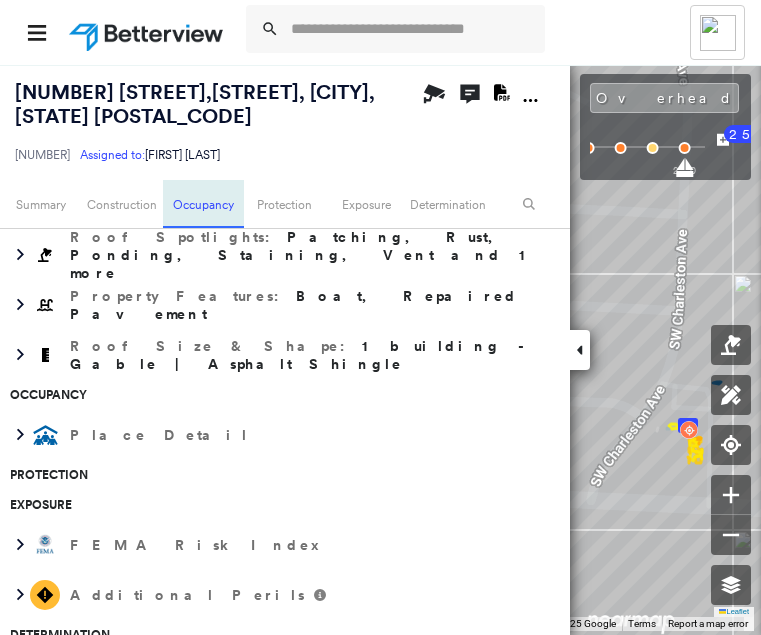 scroll, scrollTop: 761, scrollLeft: 0, axis: vertical 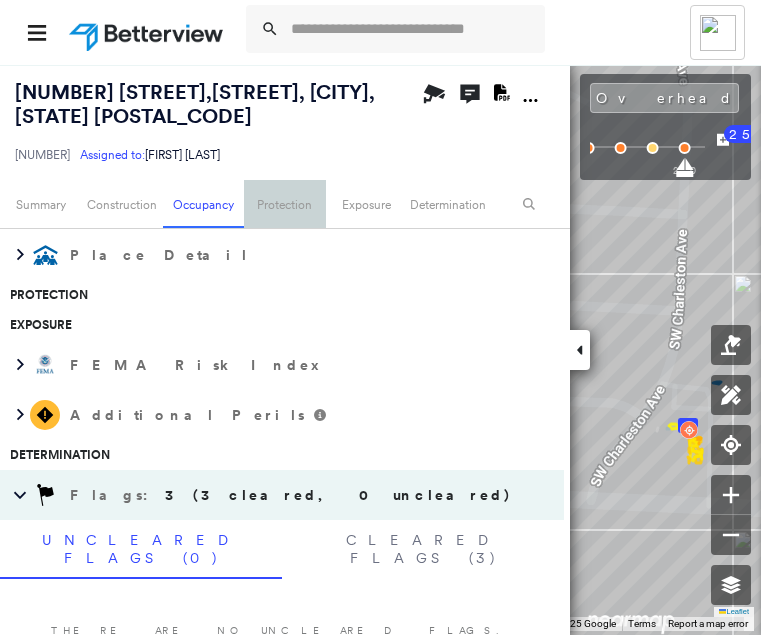 click on "Protection" at bounding box center (284, 204) 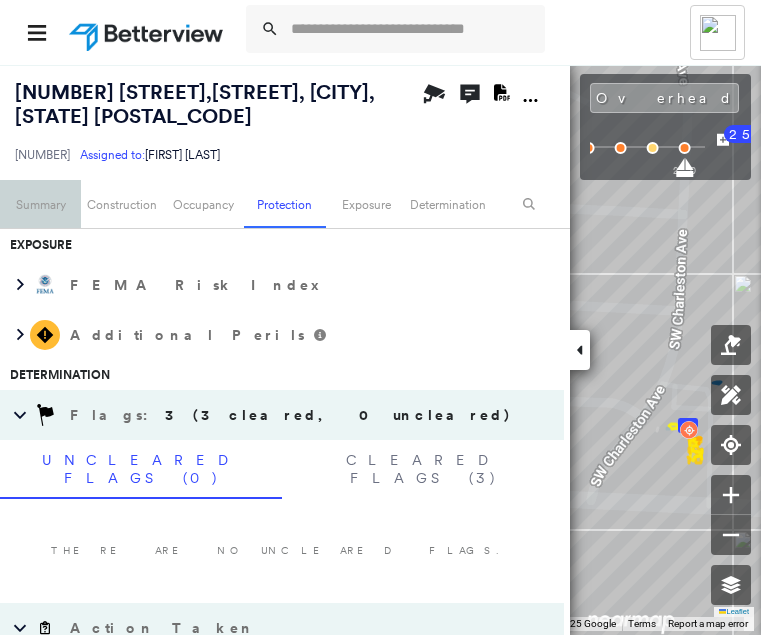 click on "Summary" at bounding box center [40, 204] 